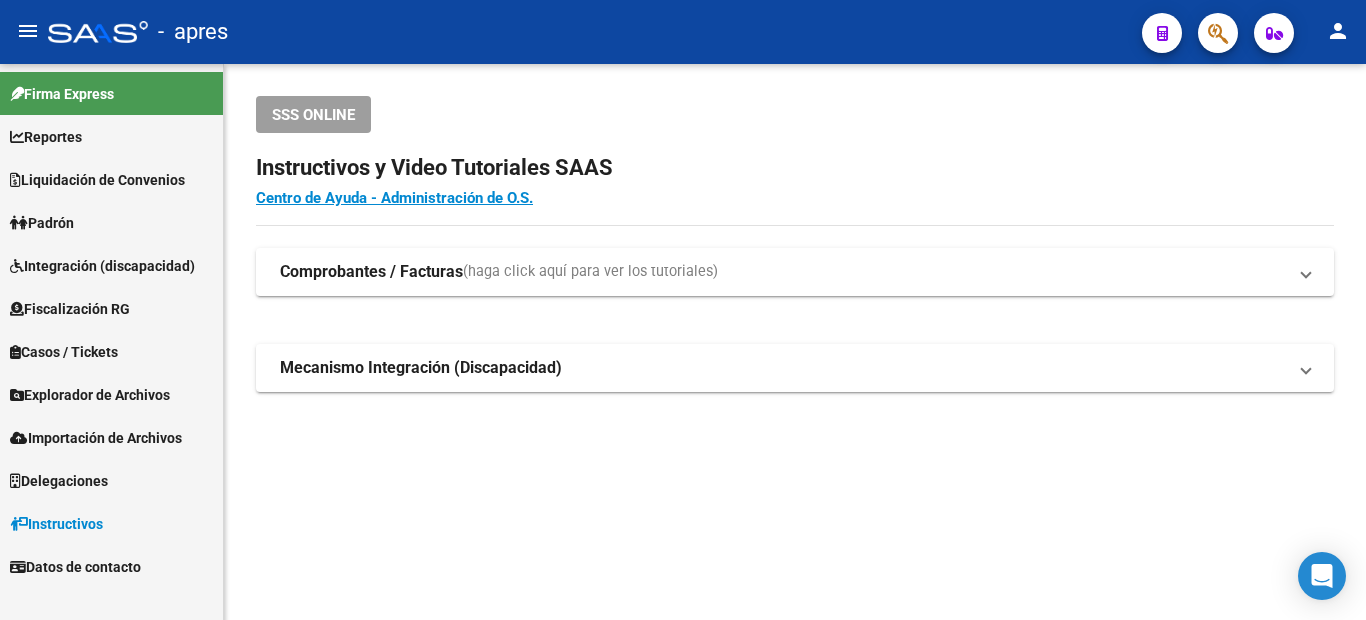 scroll, scrollTop: 0, scrollLeft: 0, axis: both 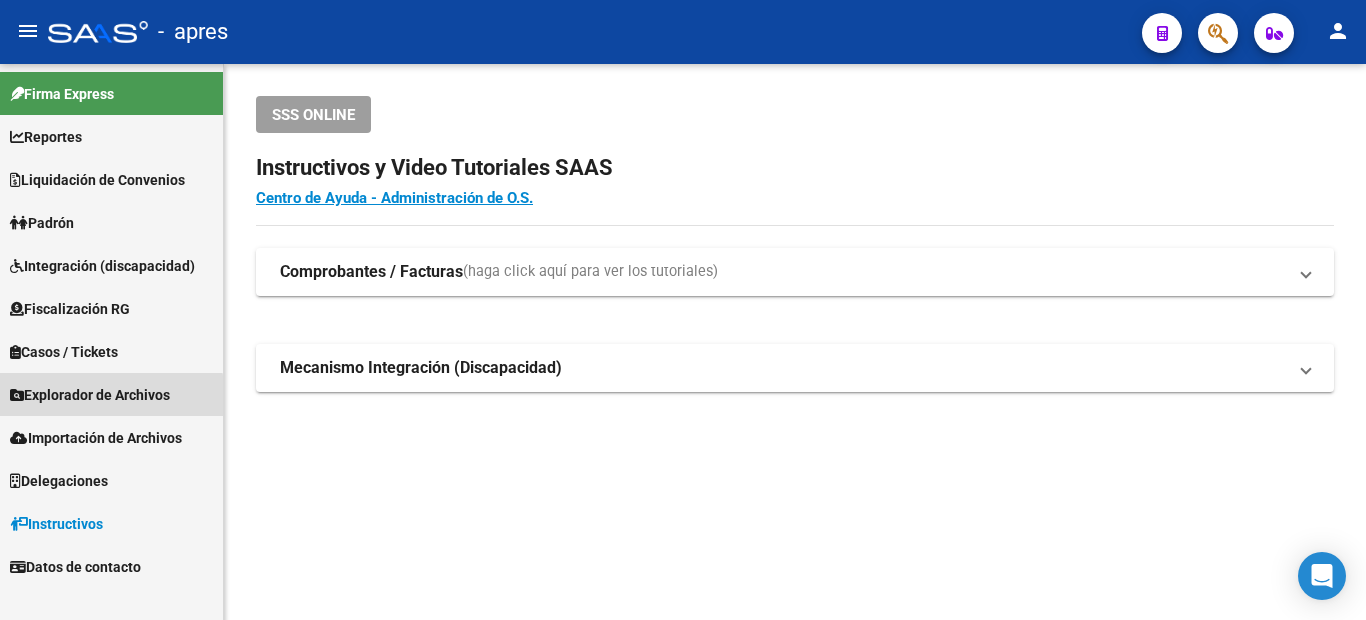 click on "Explorador de Archivos" at bounding box center (90, 395) 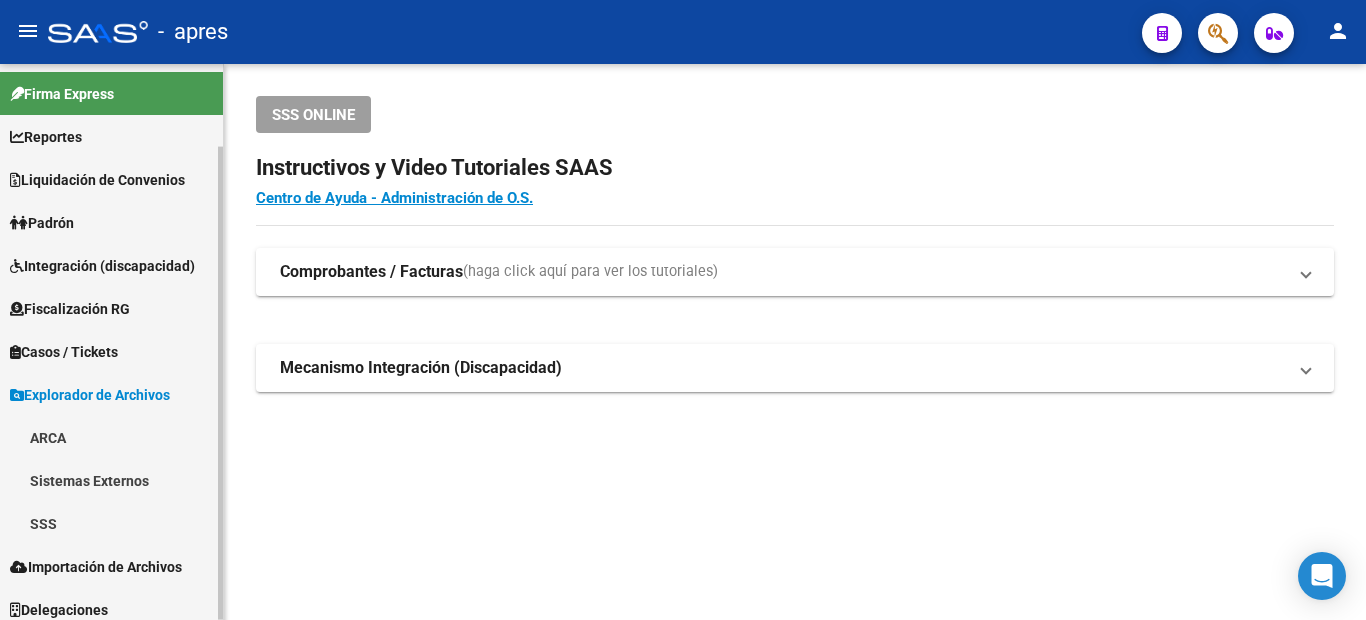 click on "ARCA" at bounding box center (111, 437) 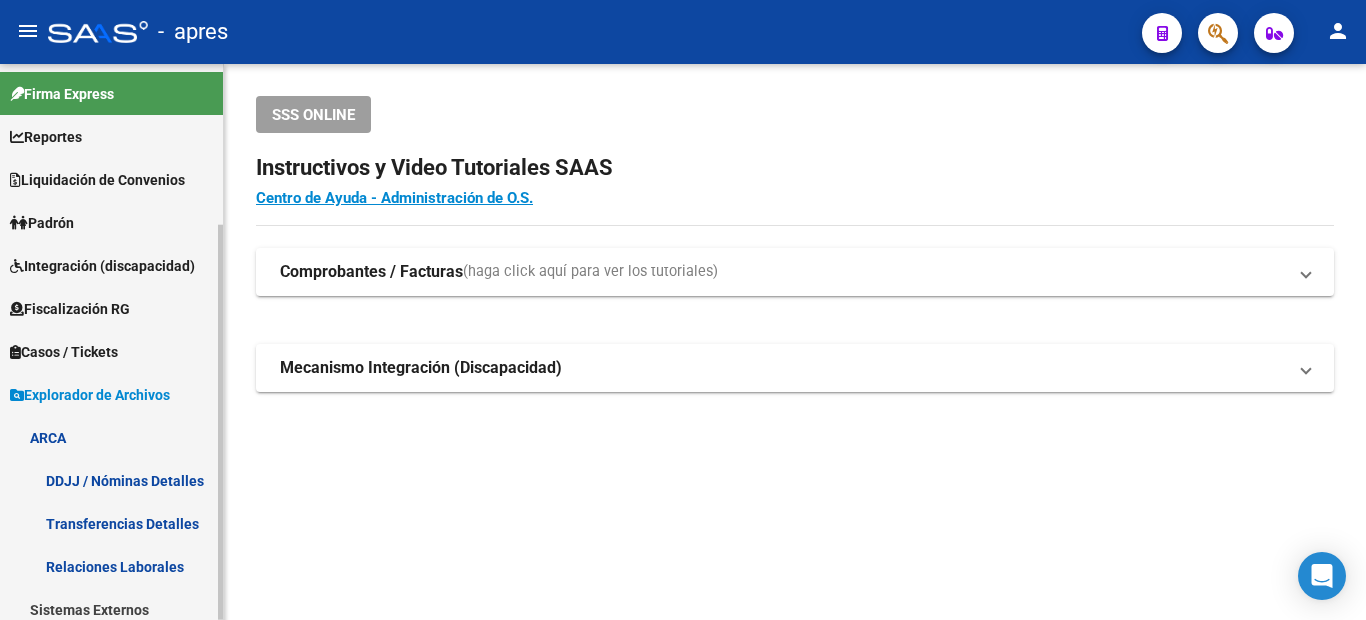 scroll, scrollTop: 100, scrollLeft: 0, axis: vertical 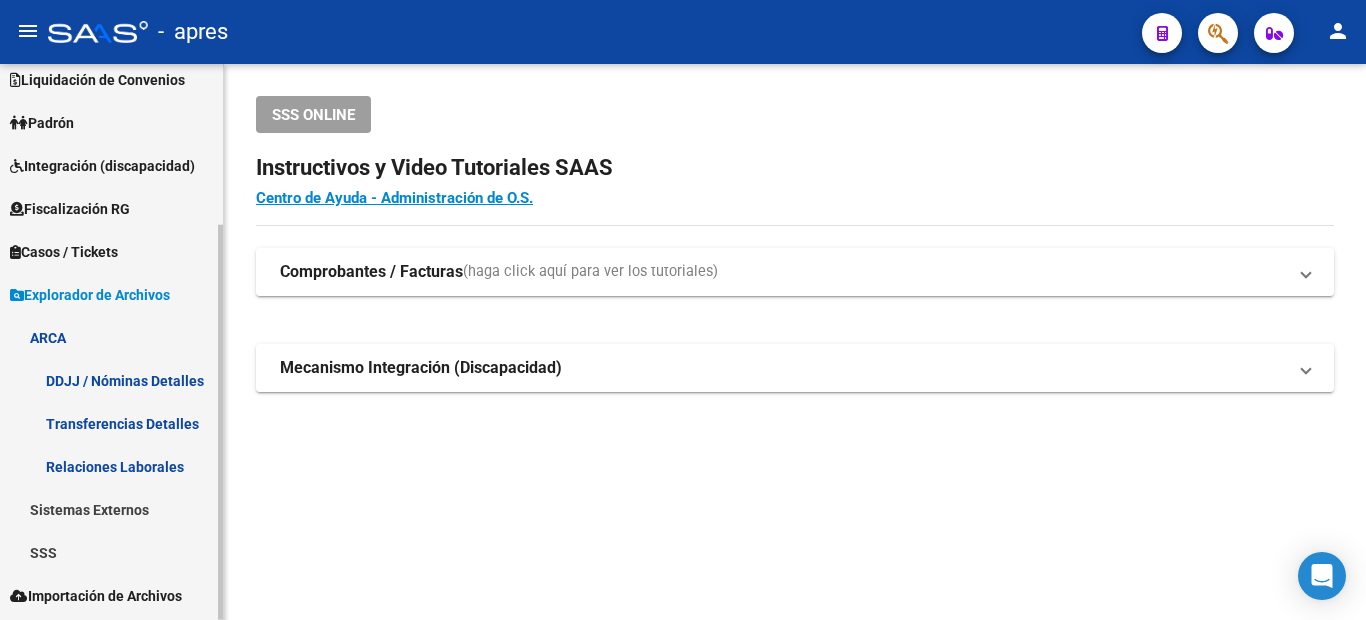 click on "Transferencias Detalles" at bounding box center (111, 423) 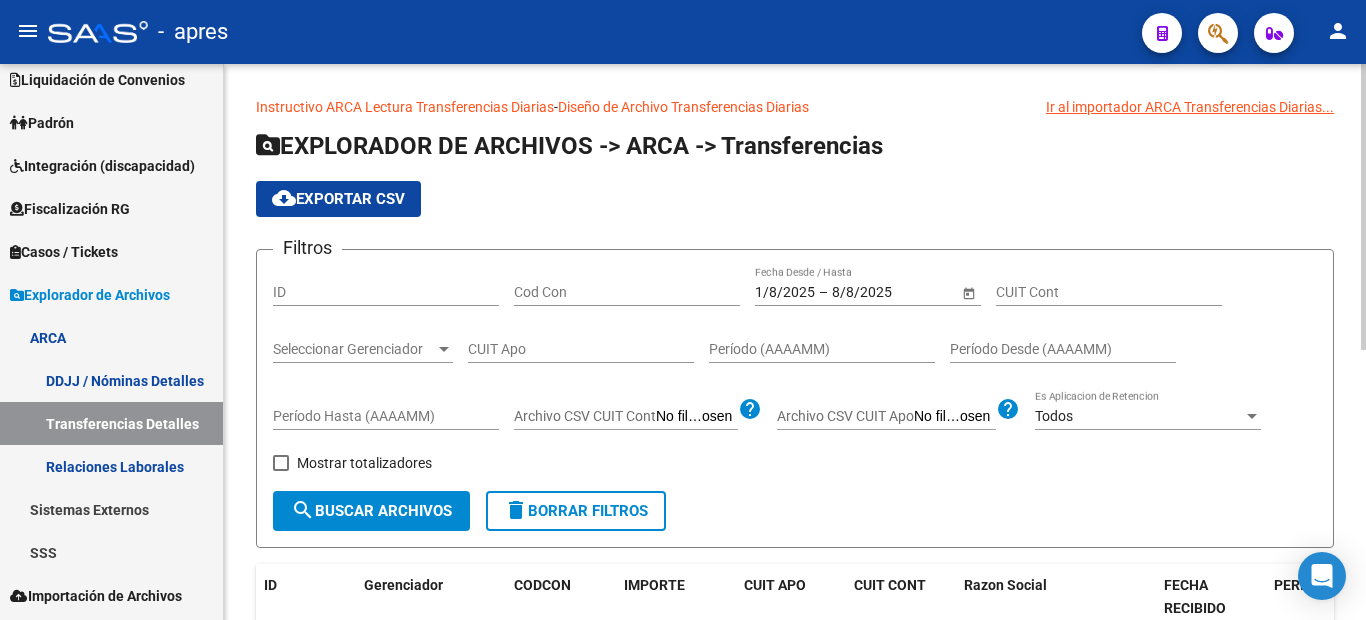click on "CUIT Apo" at bounding box center [581, 349] 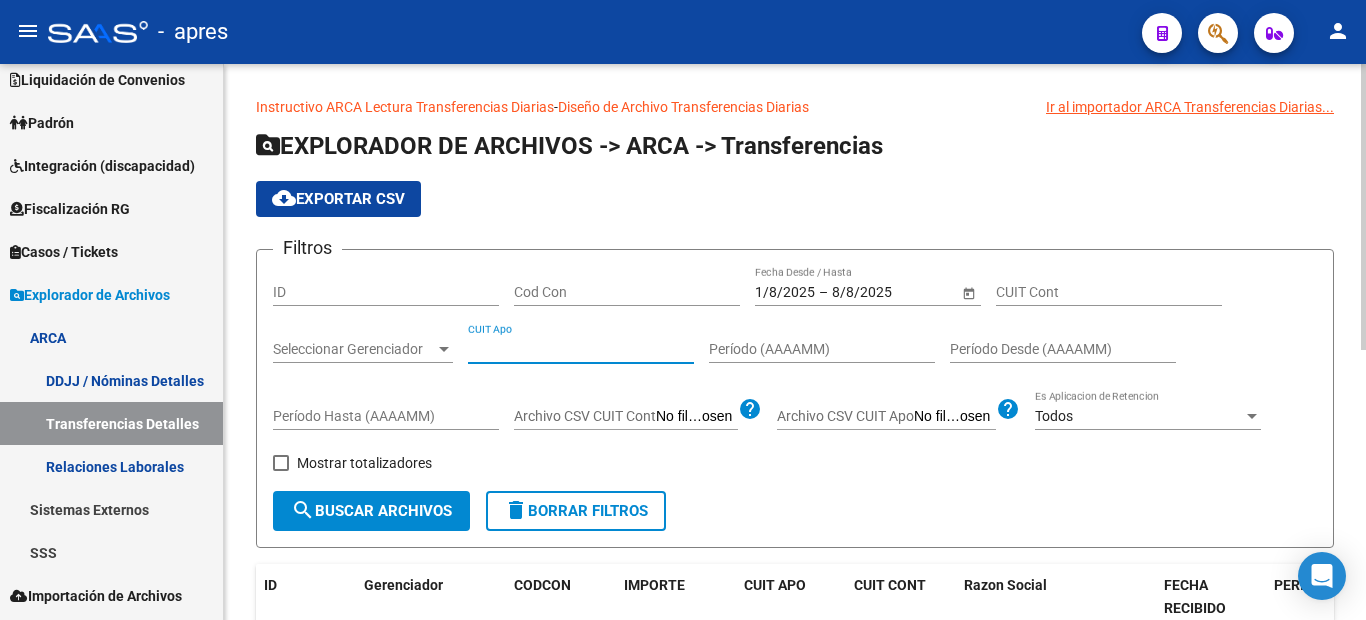 paste on "[CUIT]" 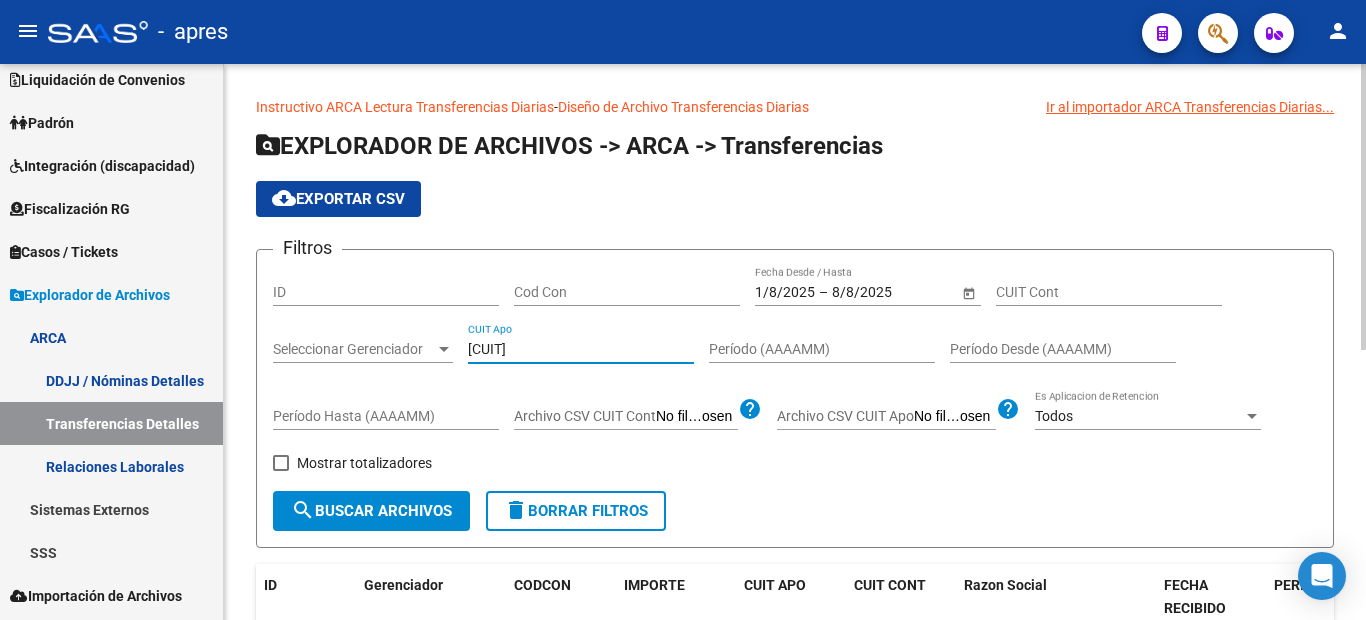 type on "[CUIT]" 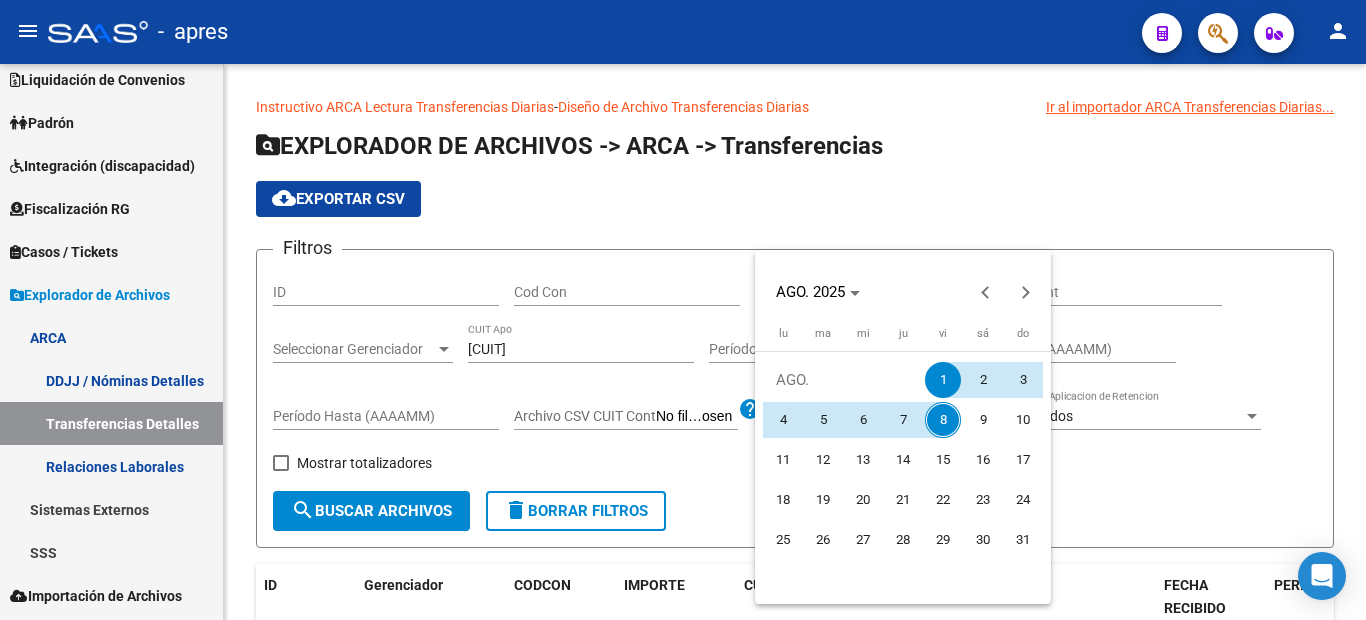 click at bounding box center (683, 310) 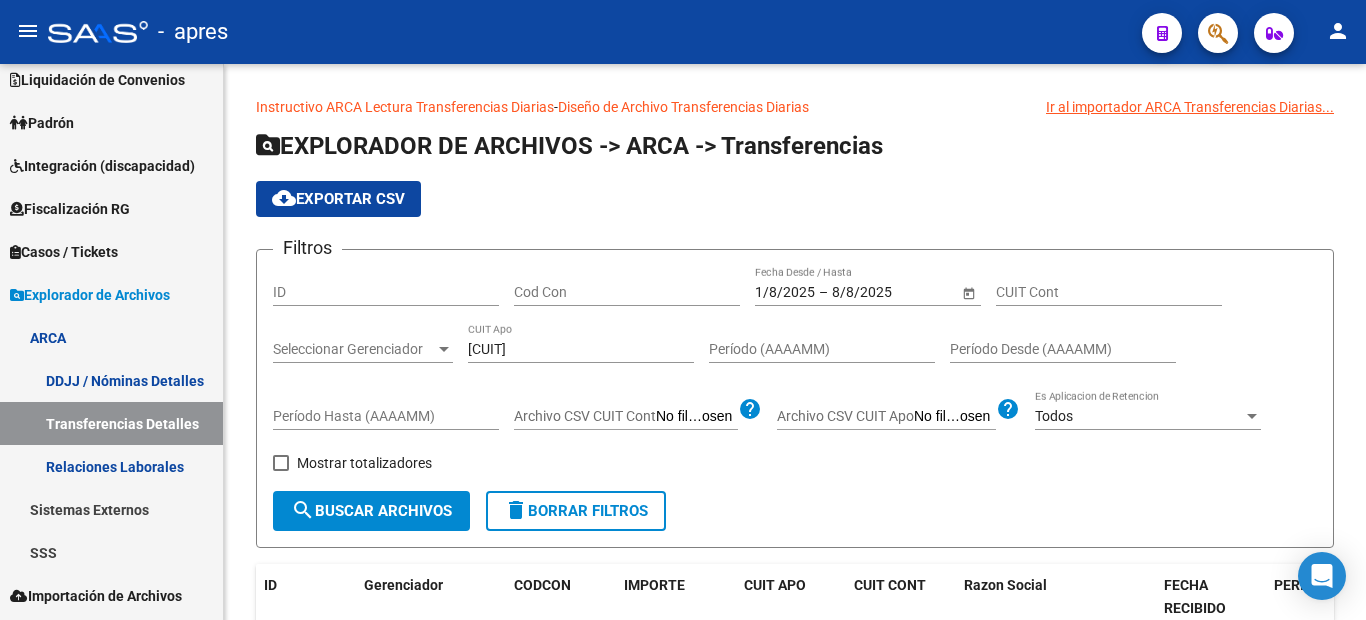 click 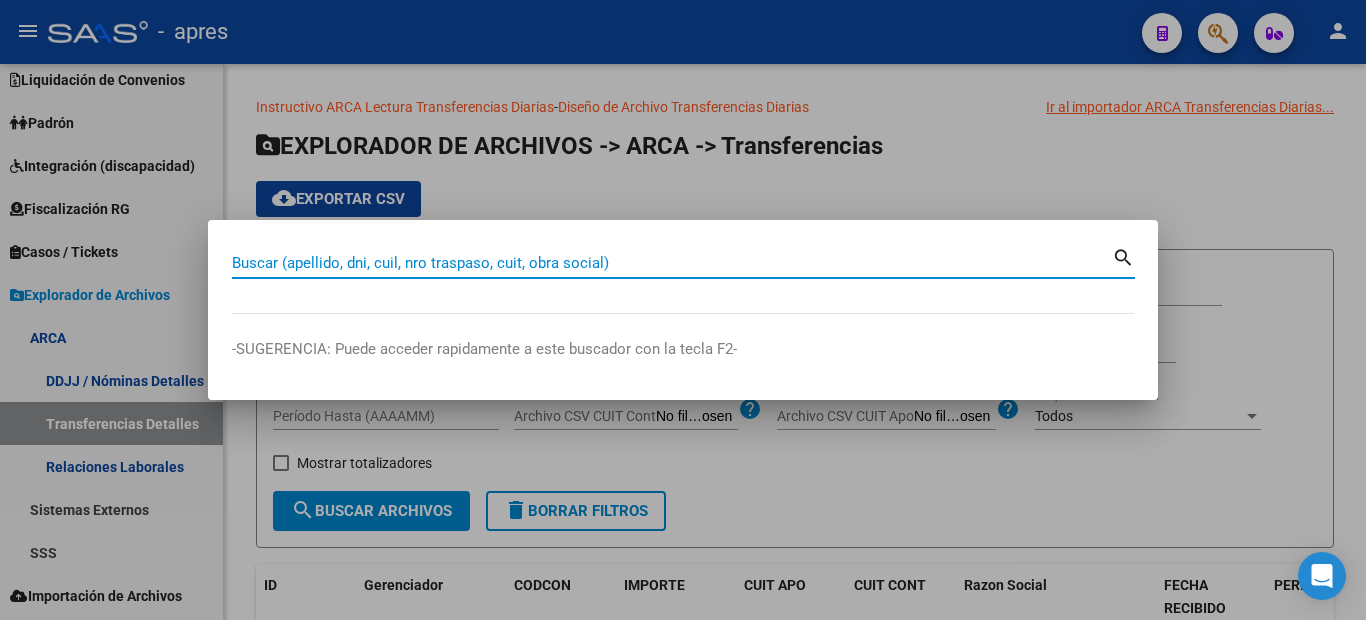 paste on "[CUIL]" 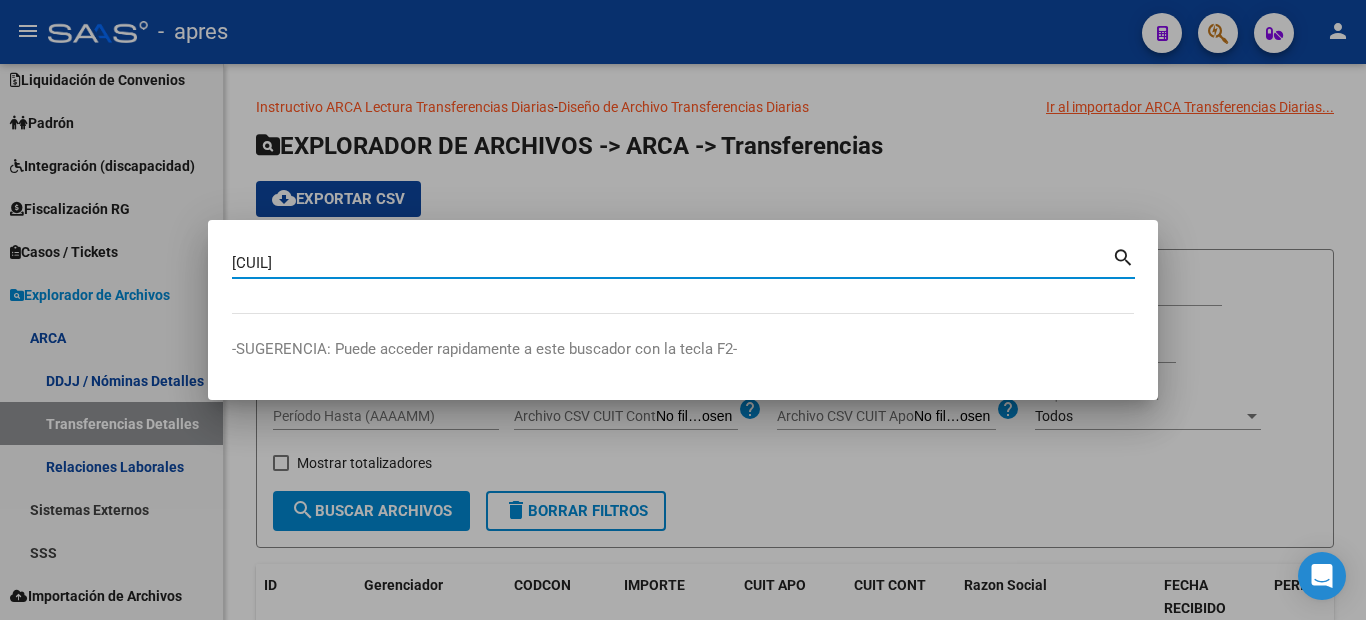 type on "[CUIL]" 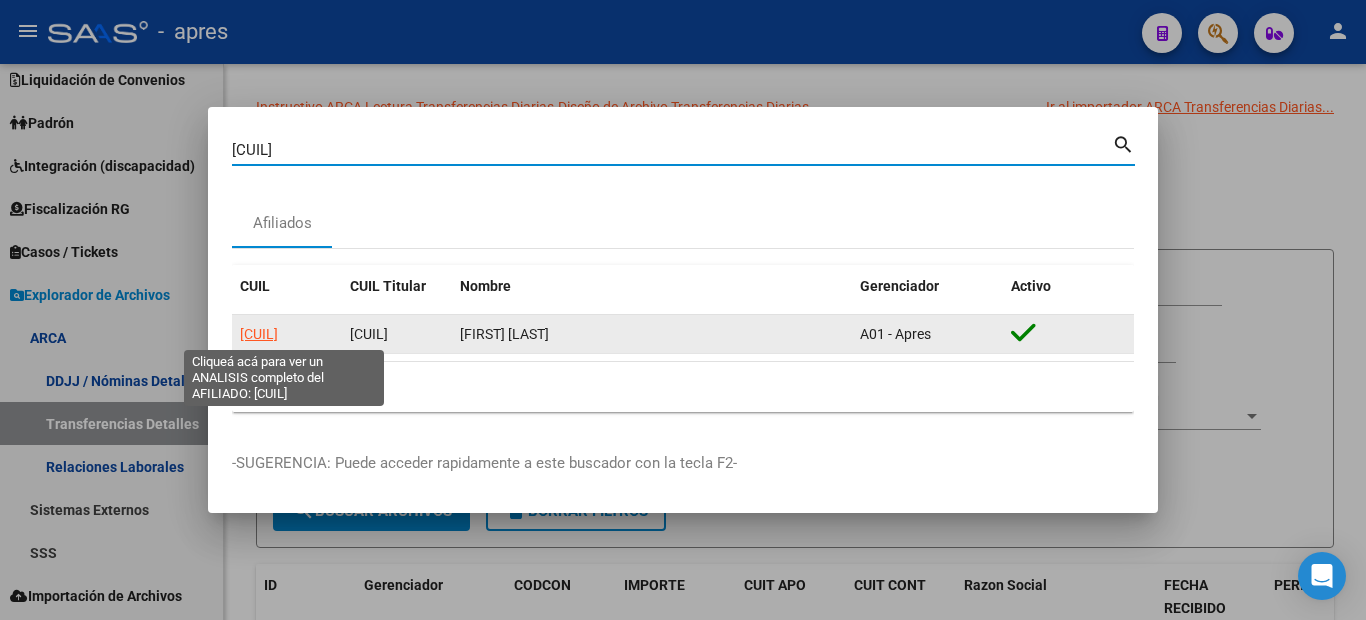 click on "[CUIL]" 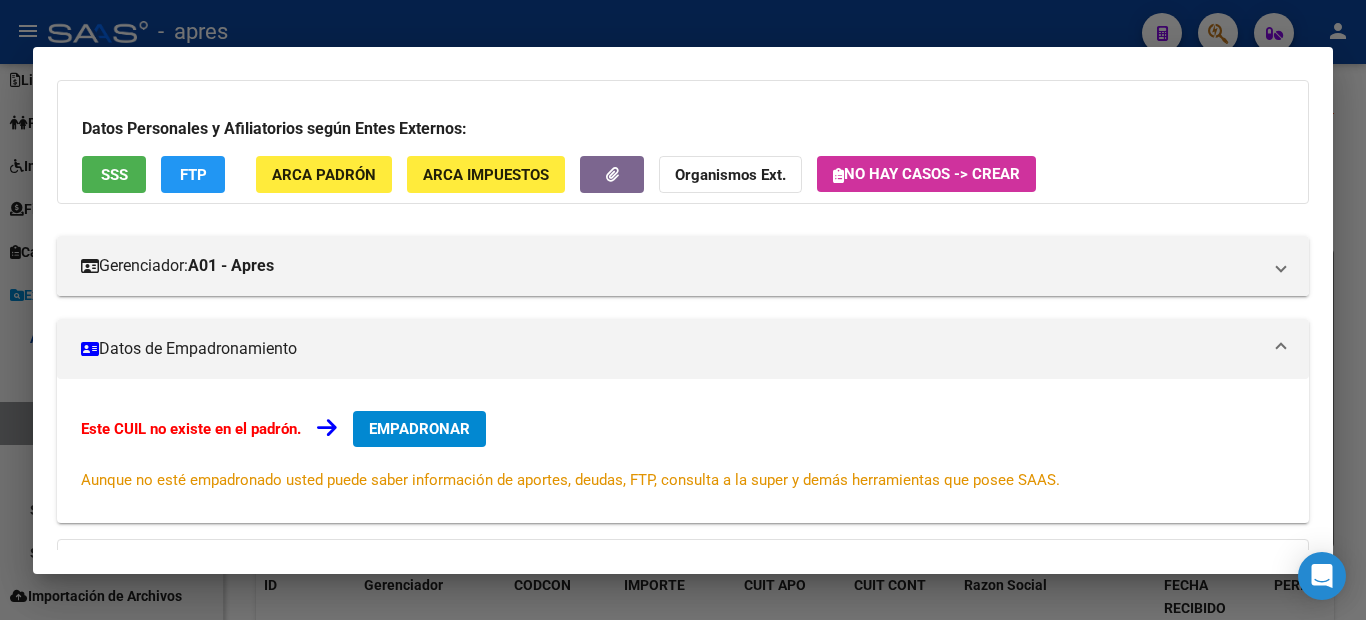 scroll, scrollTop: 336, scrollLeft: 0, axis: vertical 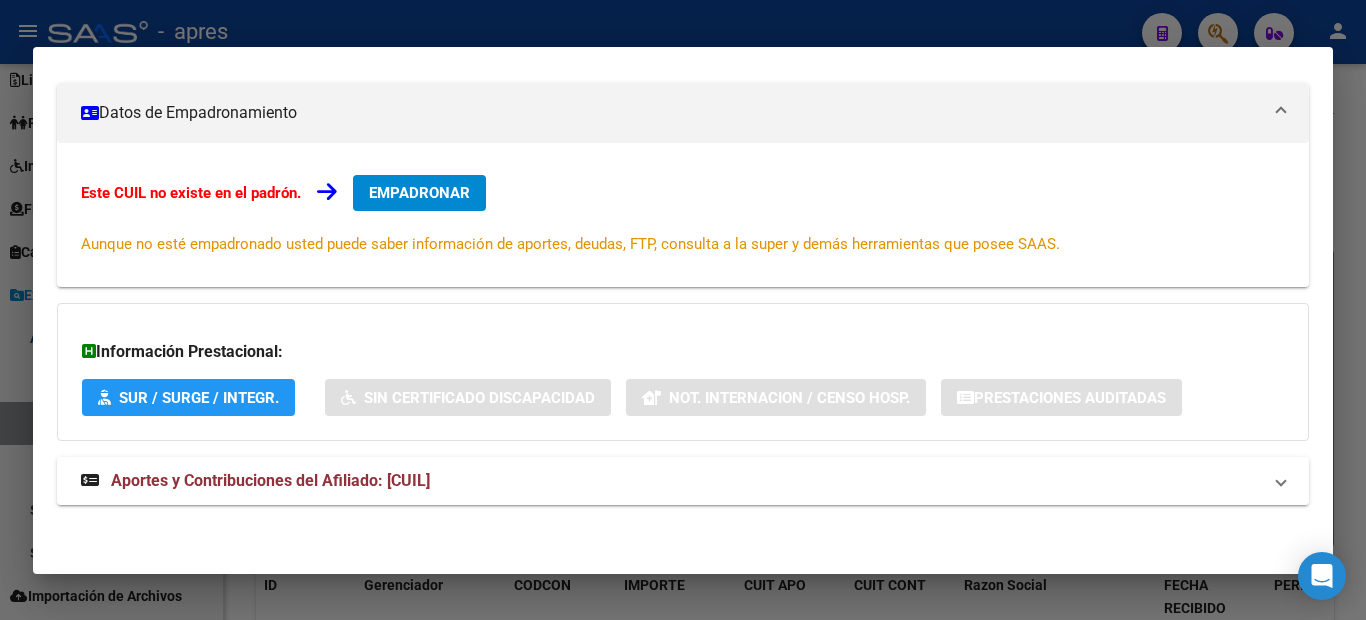 click on "Aportes y Contribuciones del Afiliado: [CUIL]" at bounding box center (683, 481) 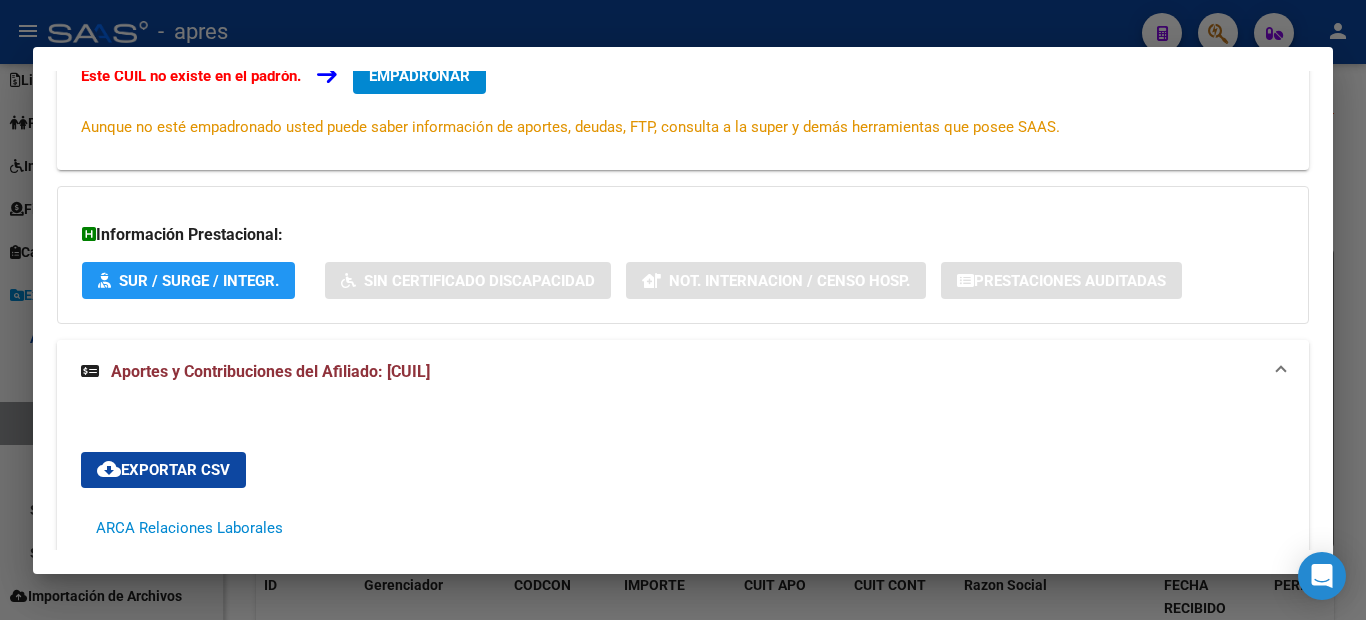 scroll, scrollTop: 752, scrollLeft: 0, axis: vertical 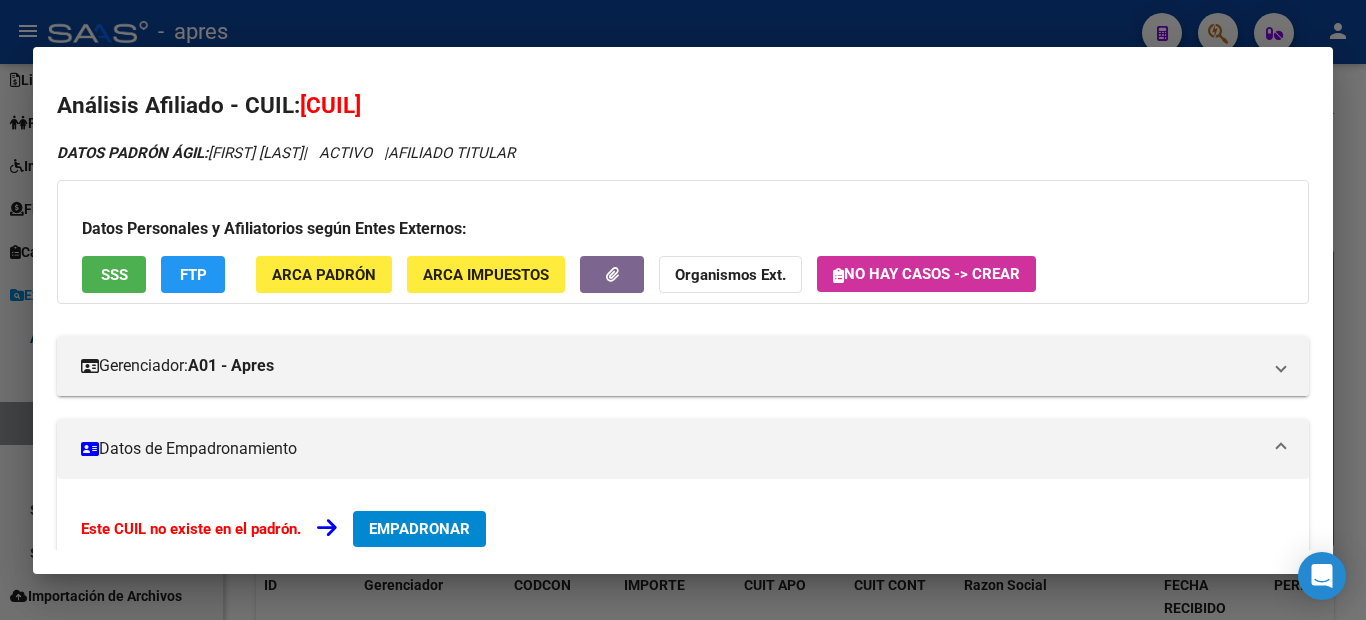 drag, startPoint x: 442, startPoint y: 115, endPoint x: 313, endPoint y: 108, distance: 129.18979 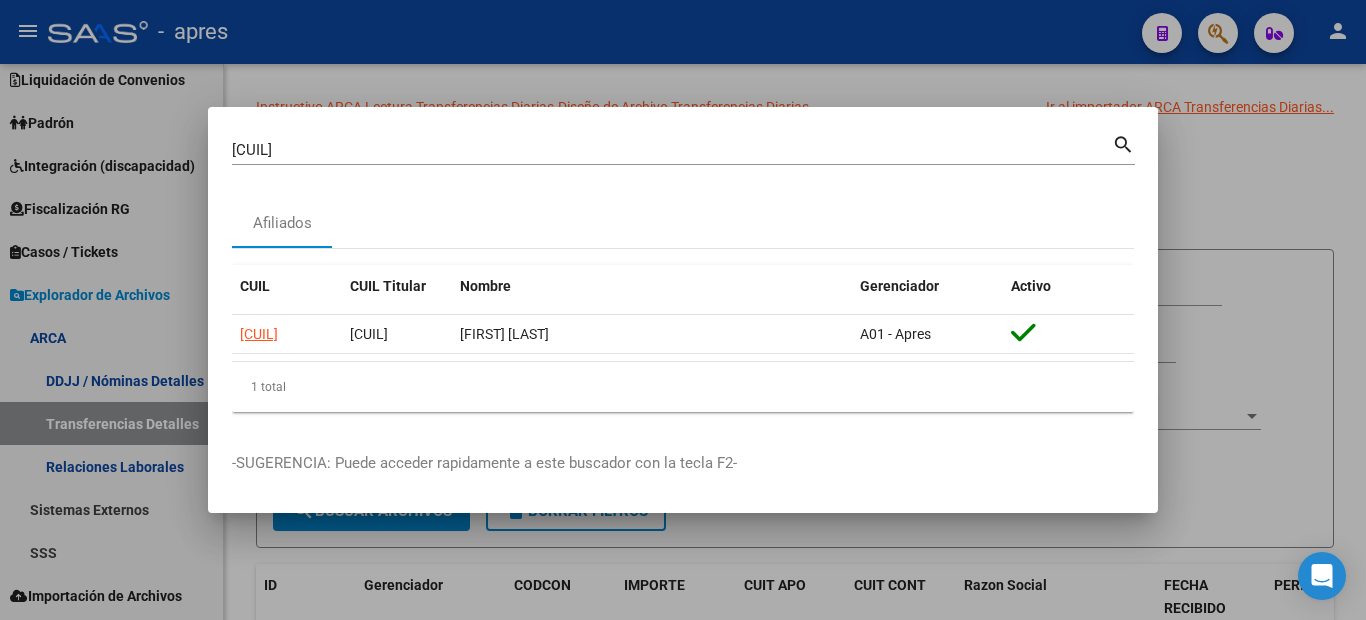 click at bounding box center (683, 310) 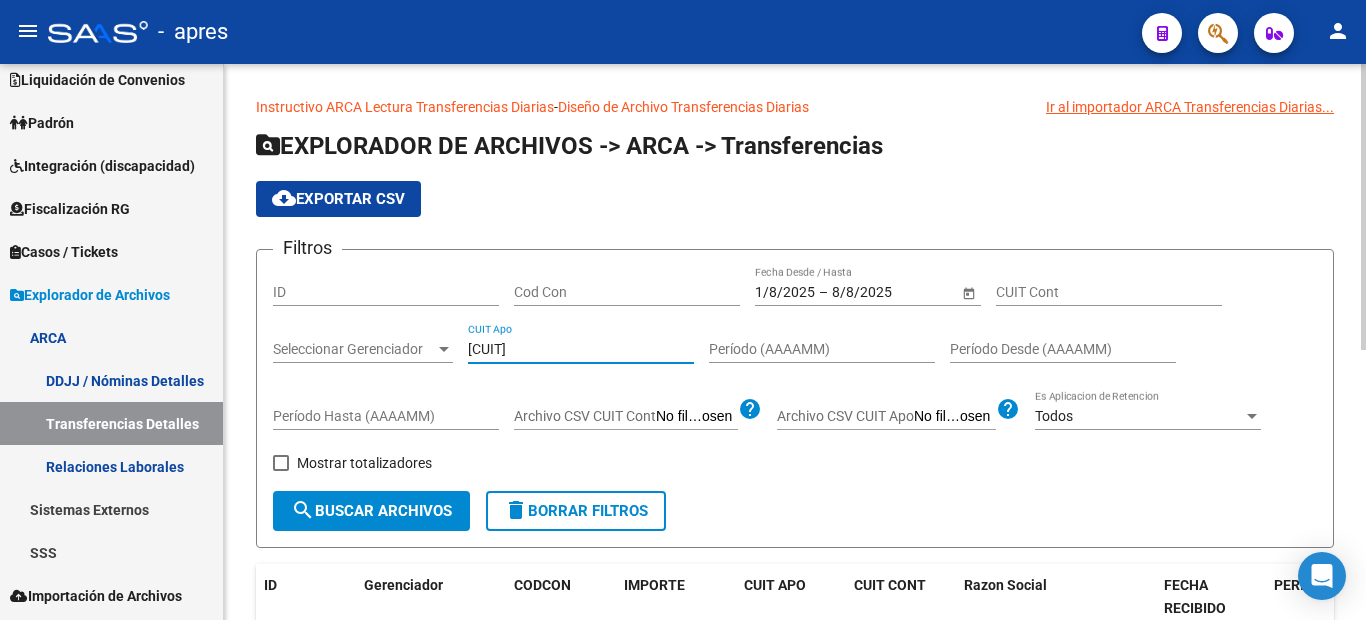 drag, startPoint x: 629, startPoint y: 352, endPoint x: 432, endPoint y: 325, distance: 198.84164 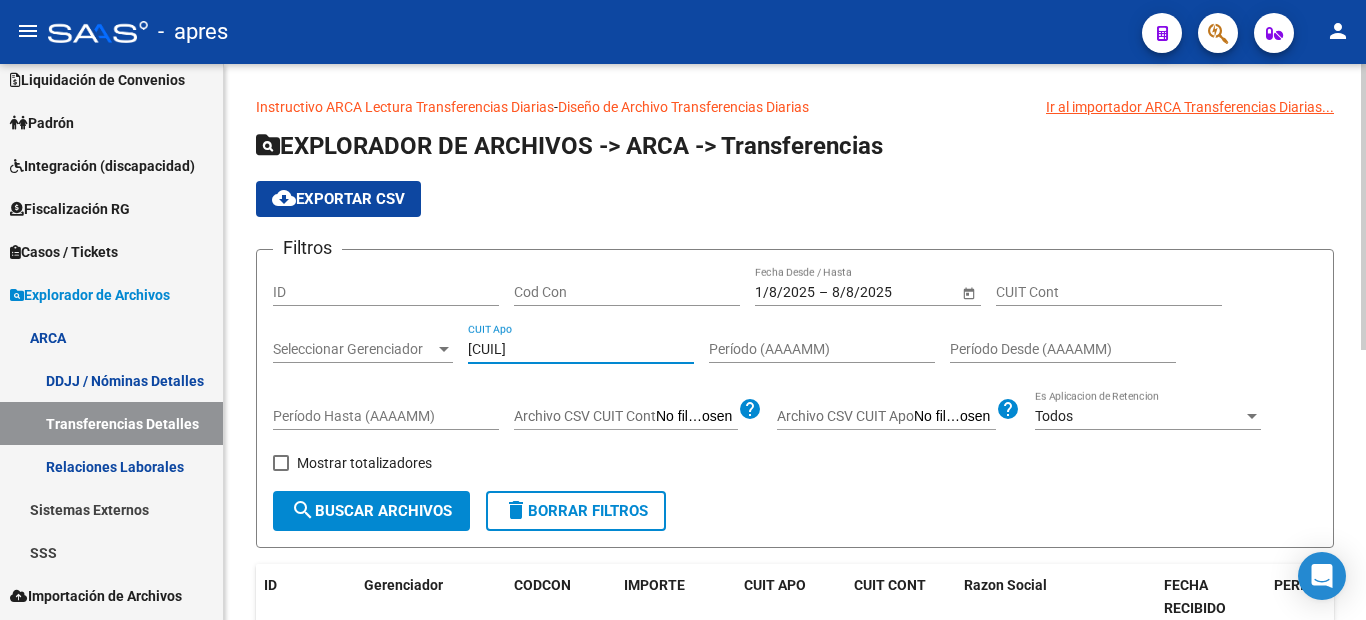 type on "[CUIL]" 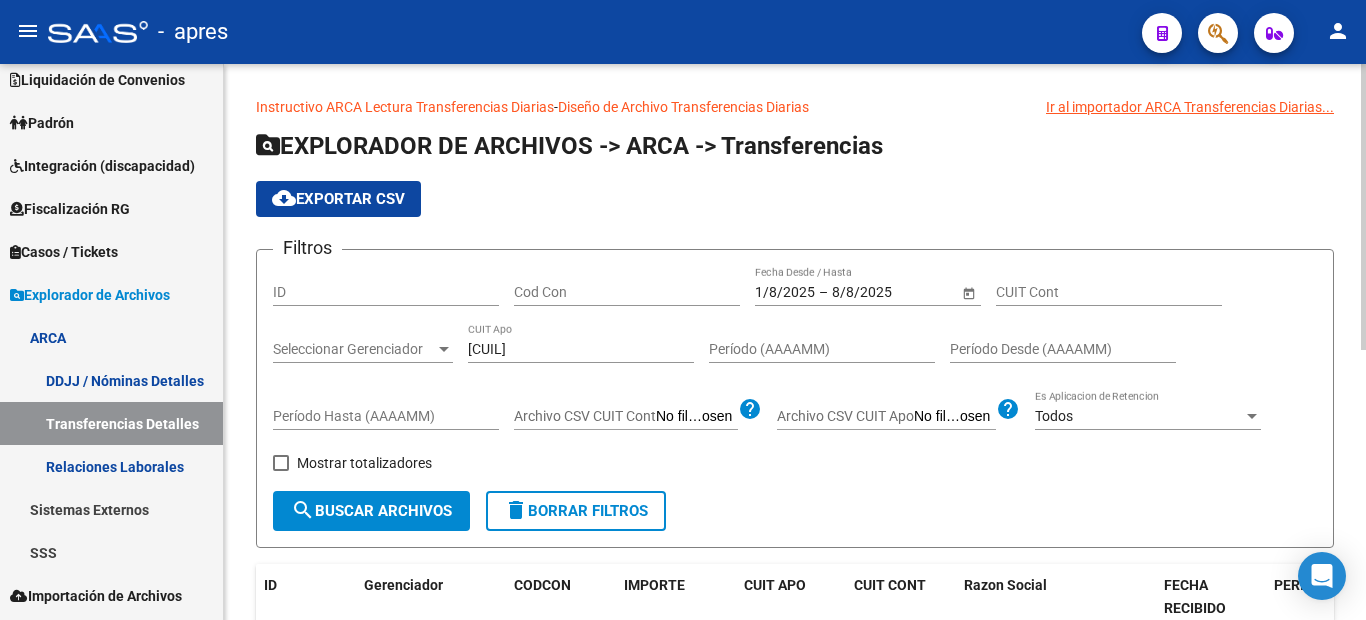 click 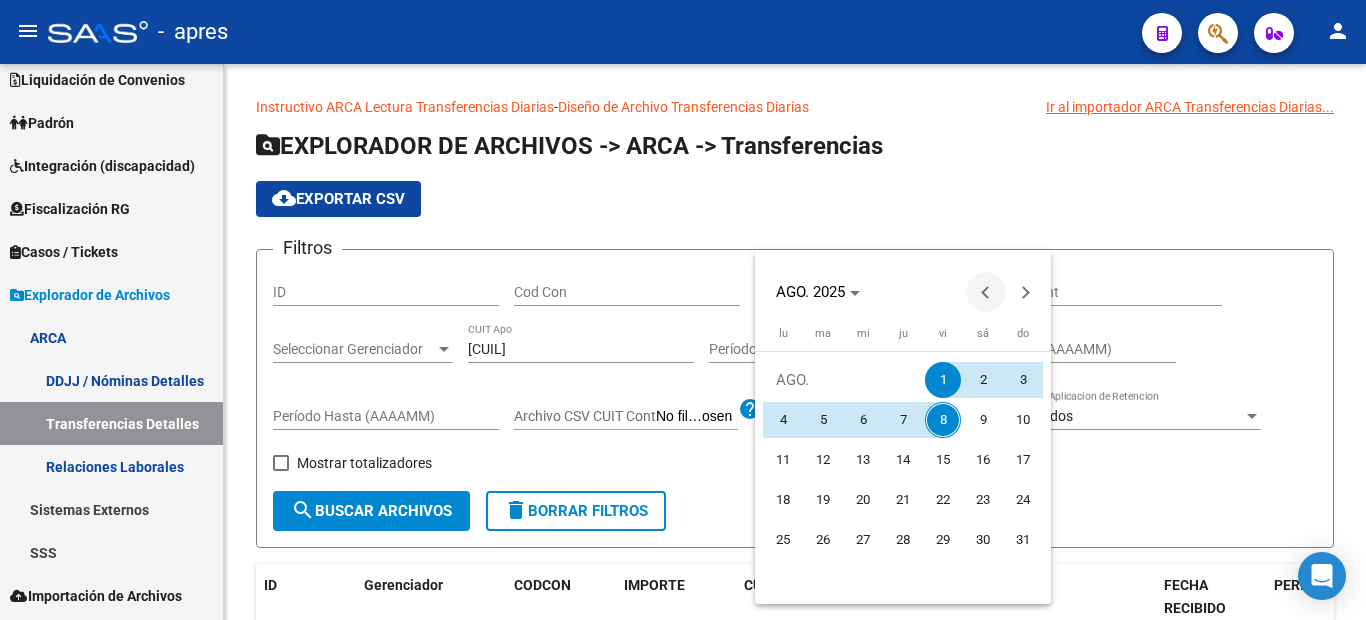 click at bounding box center (986, 292) 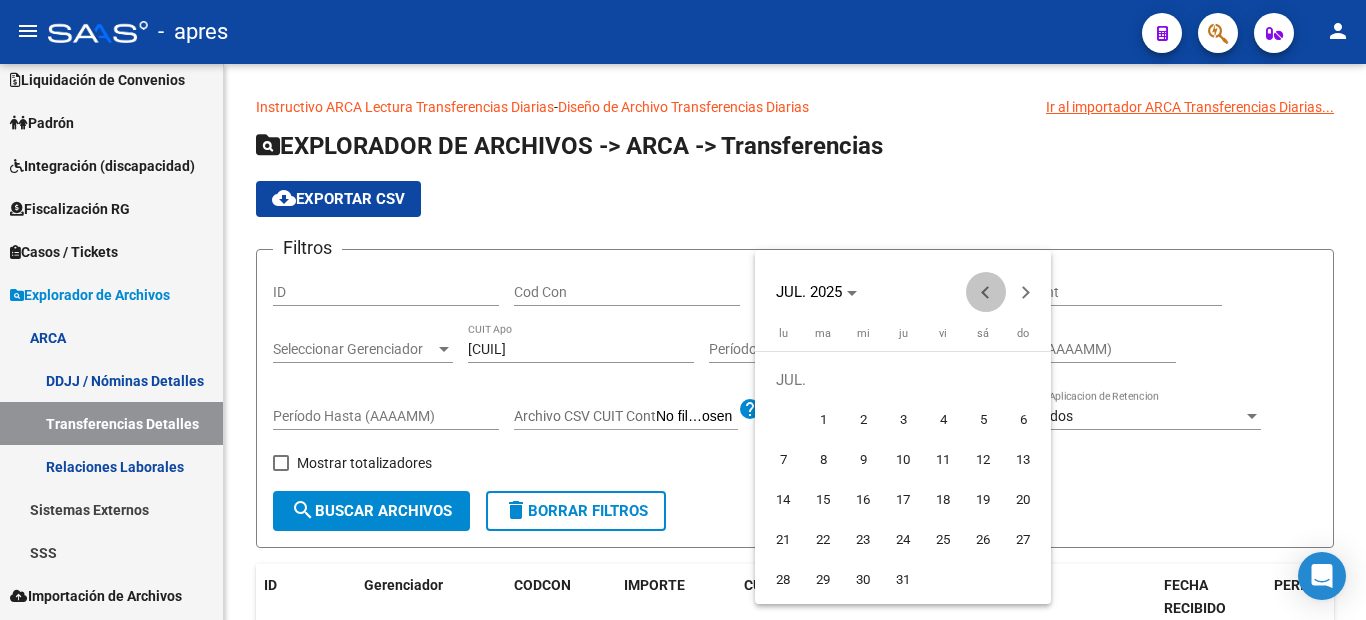 click at bounding box center [986, 292] 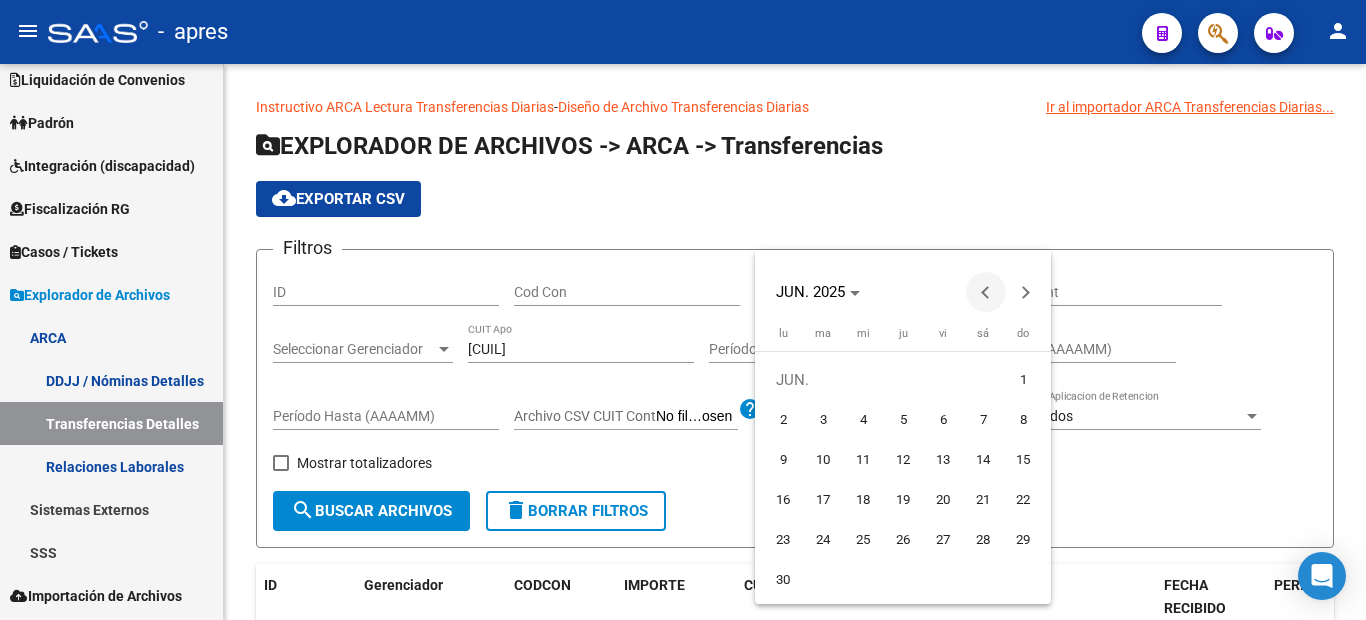 click at bounding box center [986, 292] 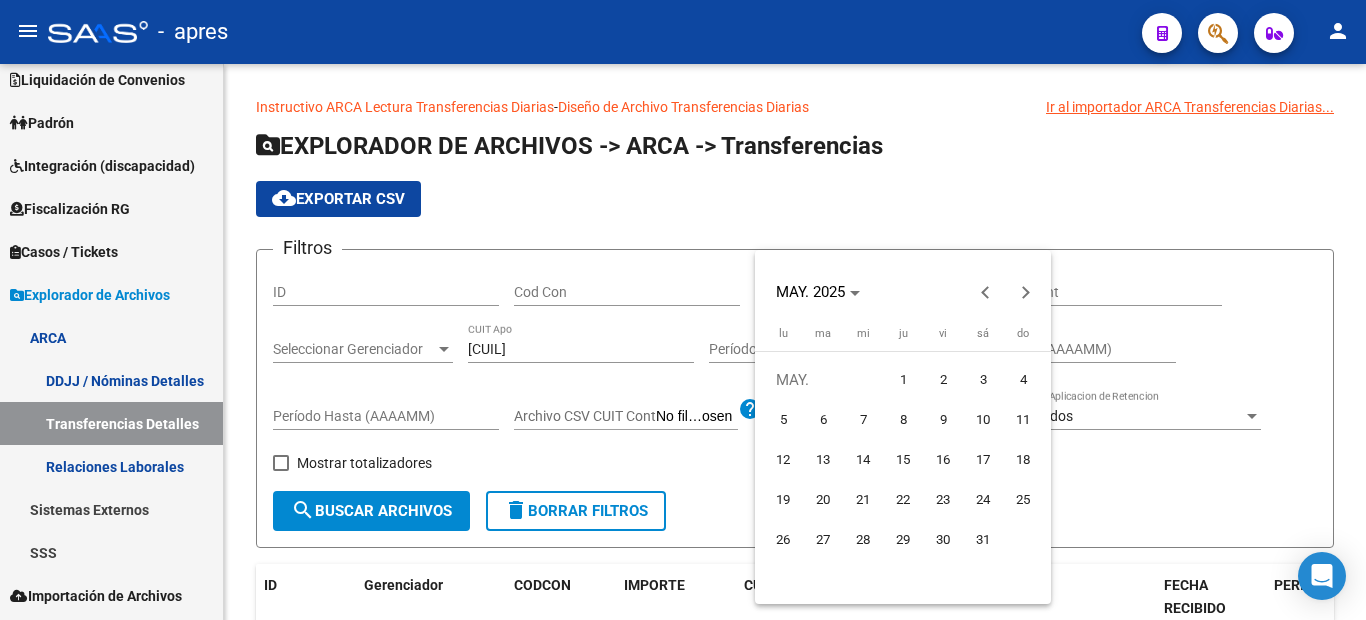click on "1" at bounding box center (903, 380) 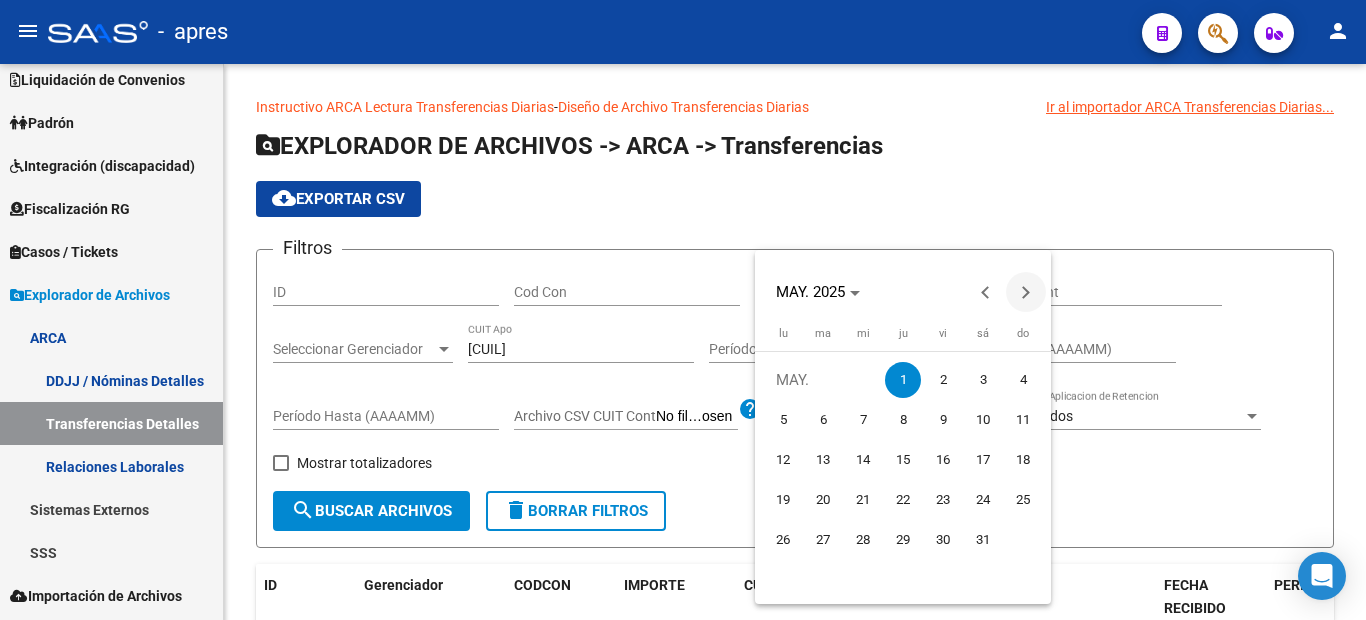 click at bounding box center [1026, 292] 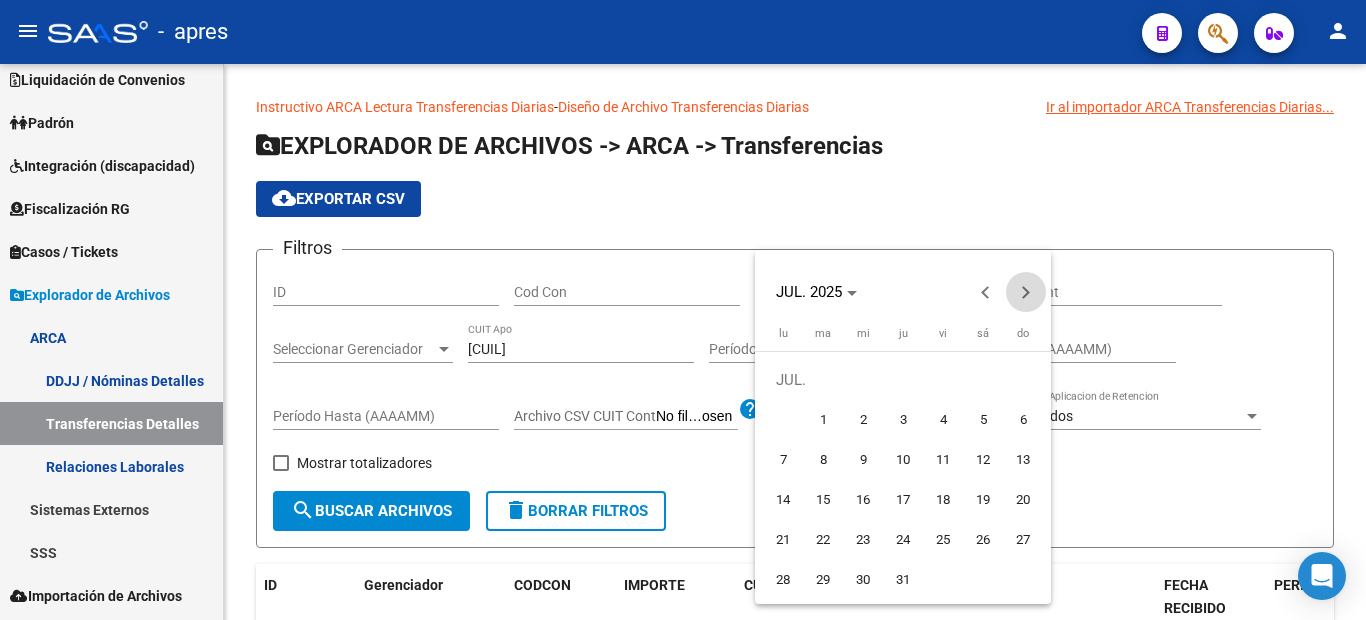 click at bounding box center [1026, 292] 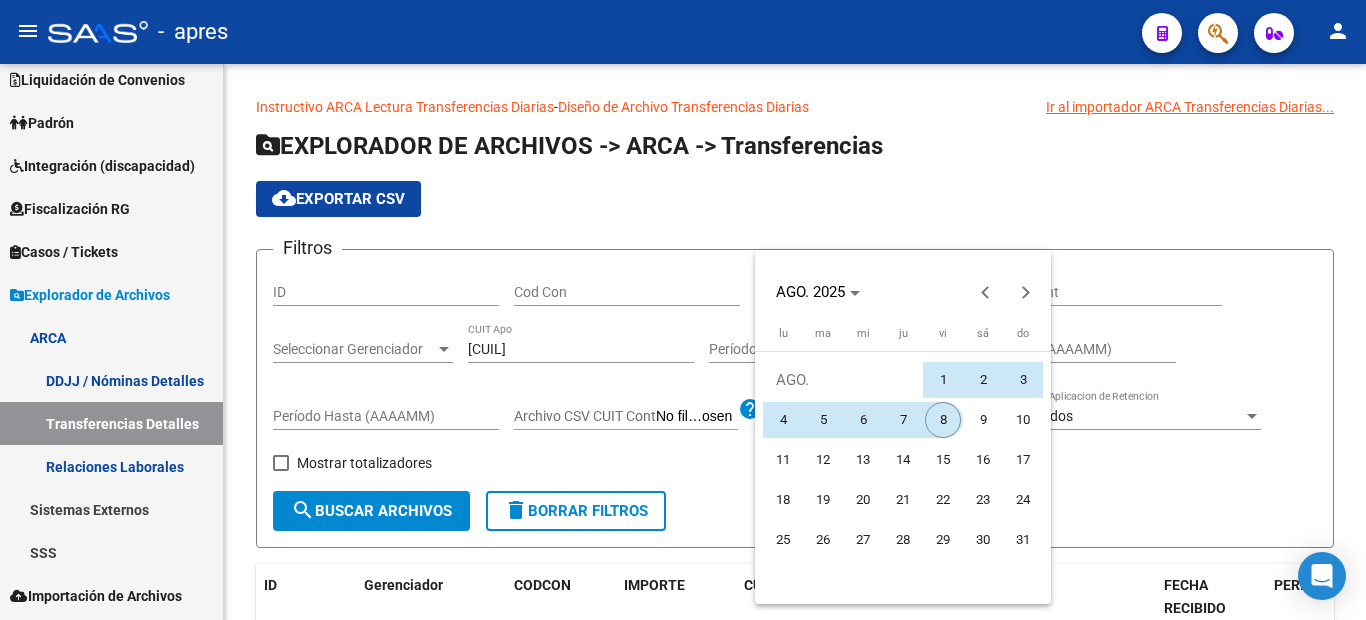 click on "8" at bounding box center (943, 420) 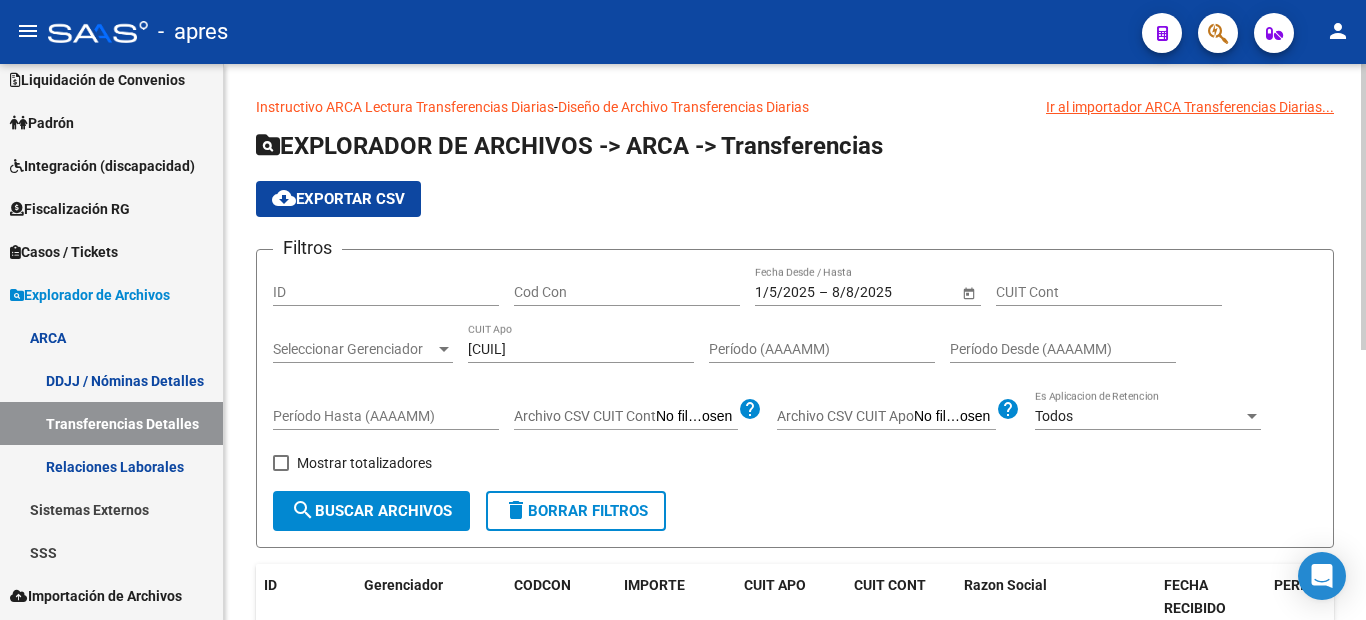 click on "search  Buscar Archivos" 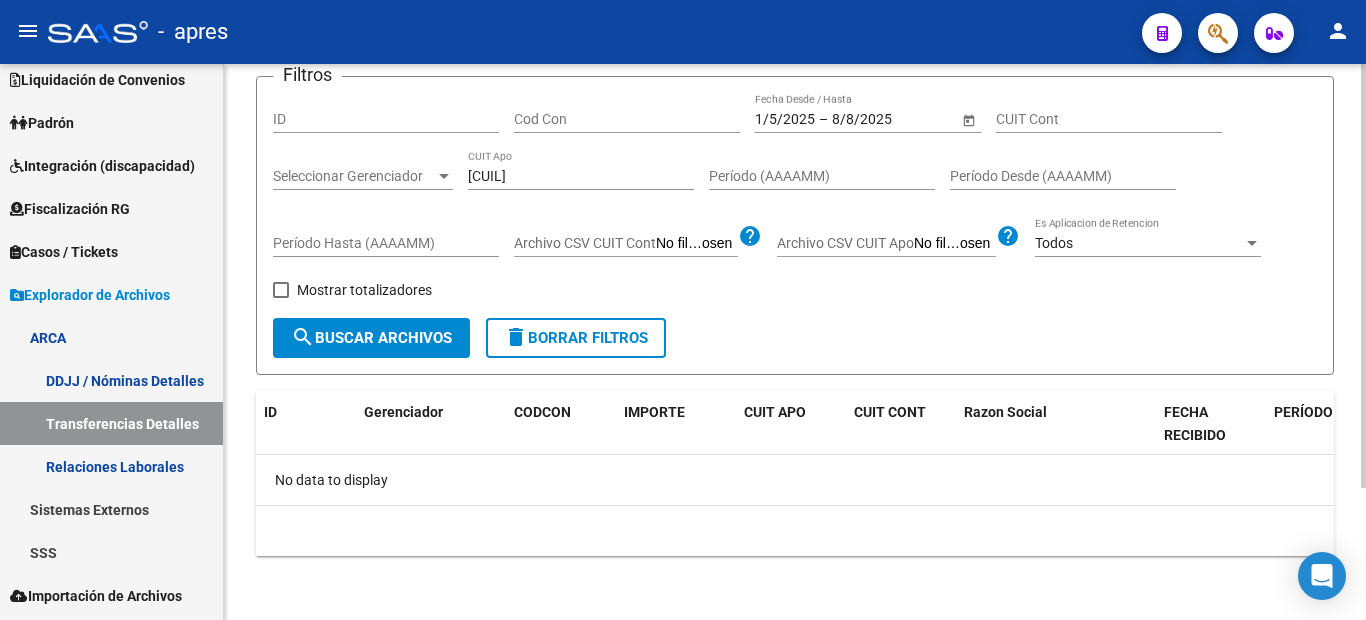 scroll, scrollTop: 0, scrollLeft: 0, axis: both 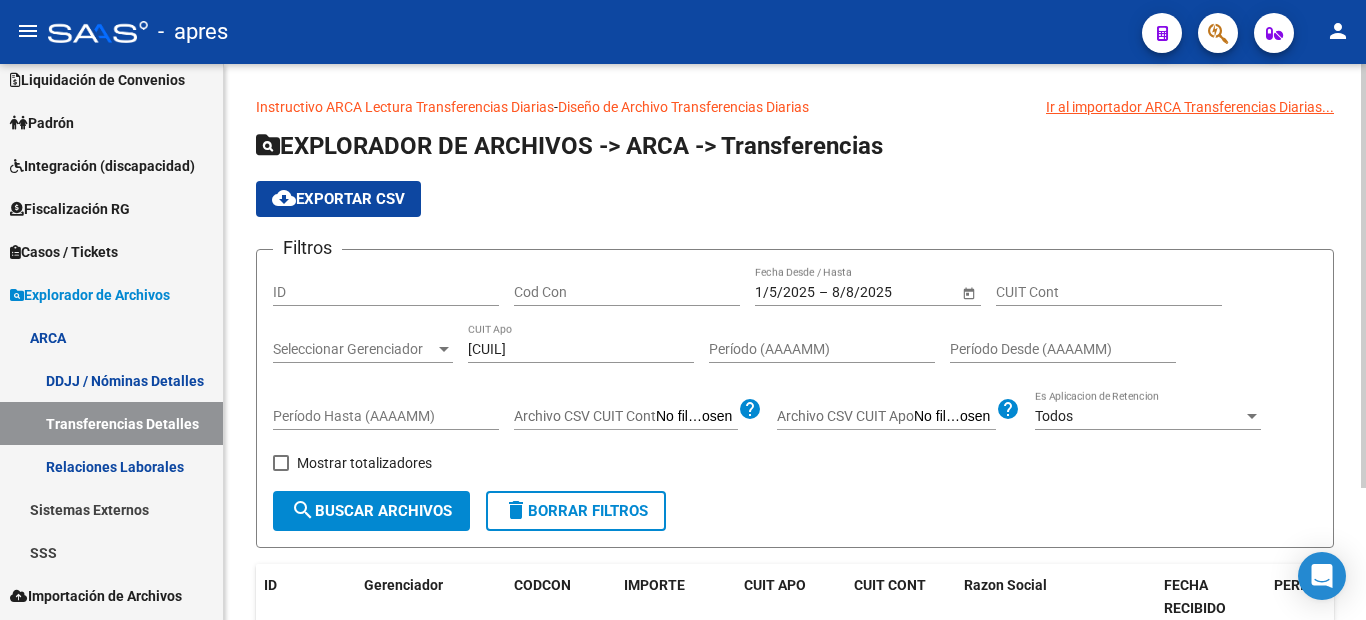 click on "[CUIL] CUIT Apo" 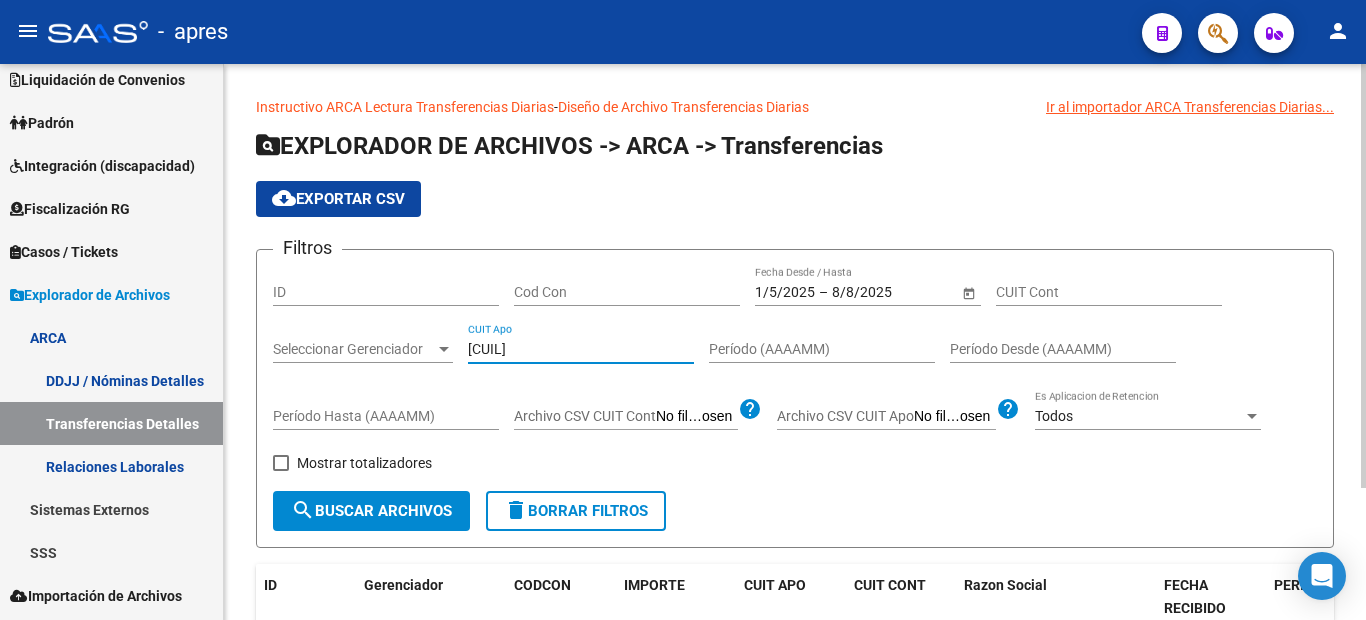 drag, startPoint x: 631, startPoint y: 353, endPoint x: 292, endPoint y: 325, distance: 340.1544 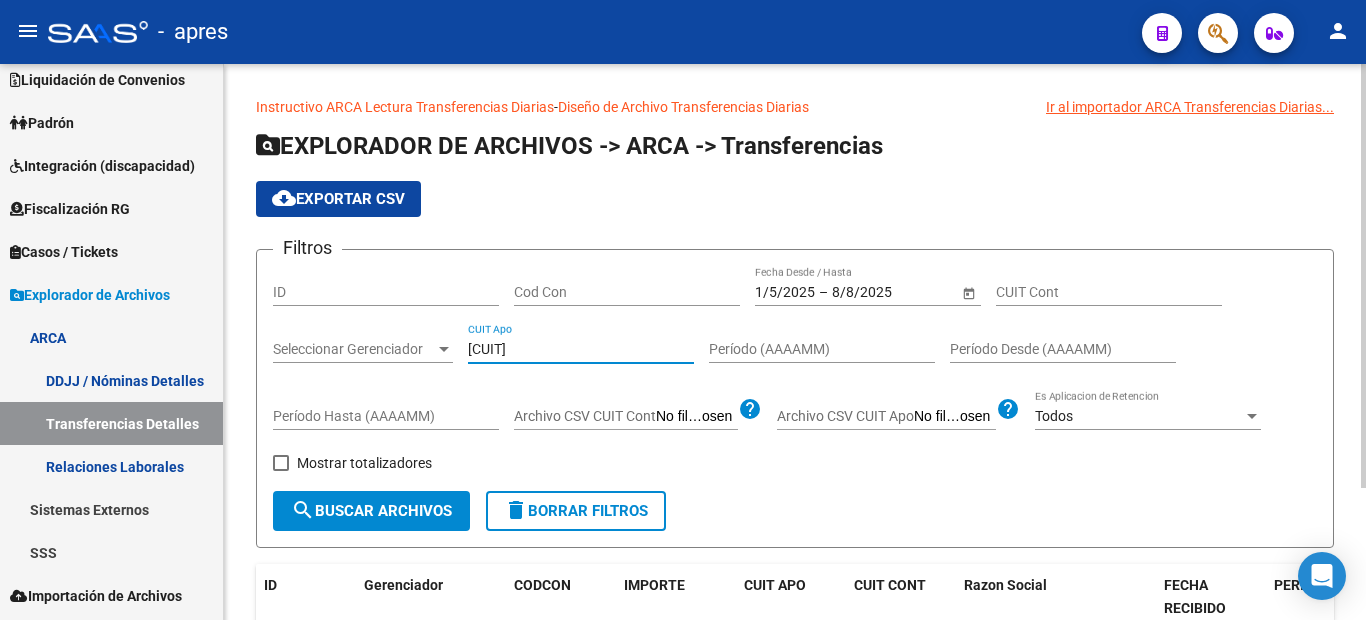 type on "[CUIT]" 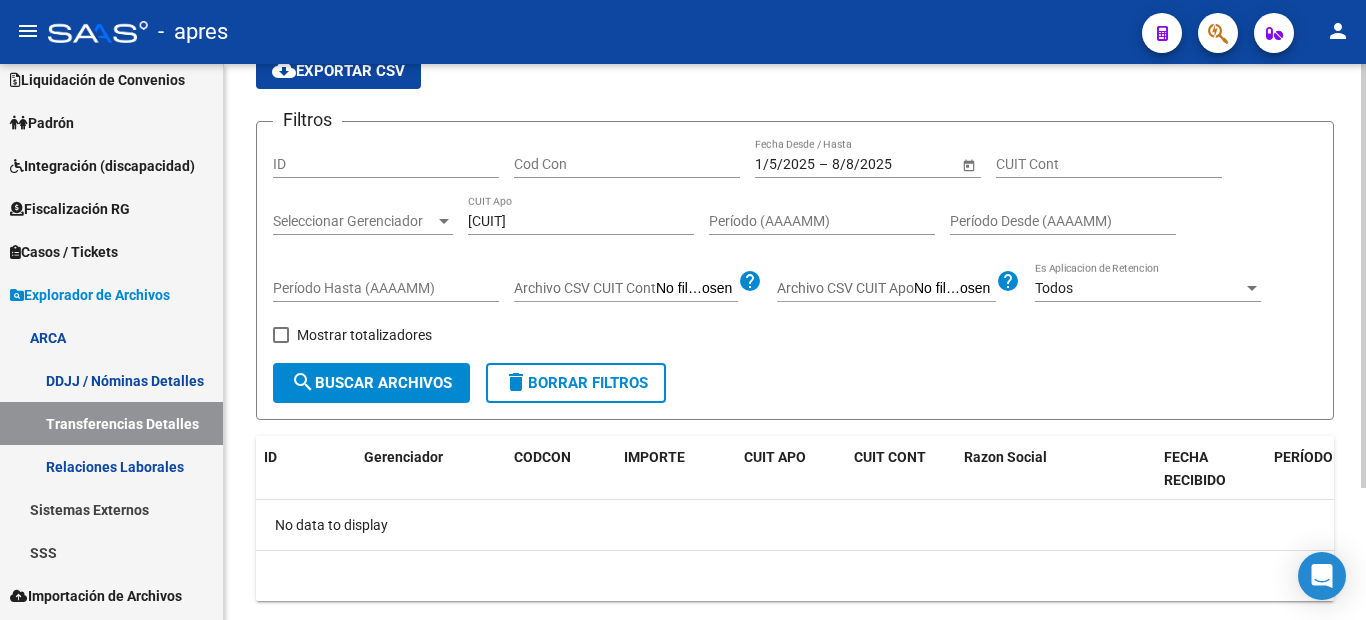 scroll, scrollTop: 173, scrollLeft: 0, axis: vertical 